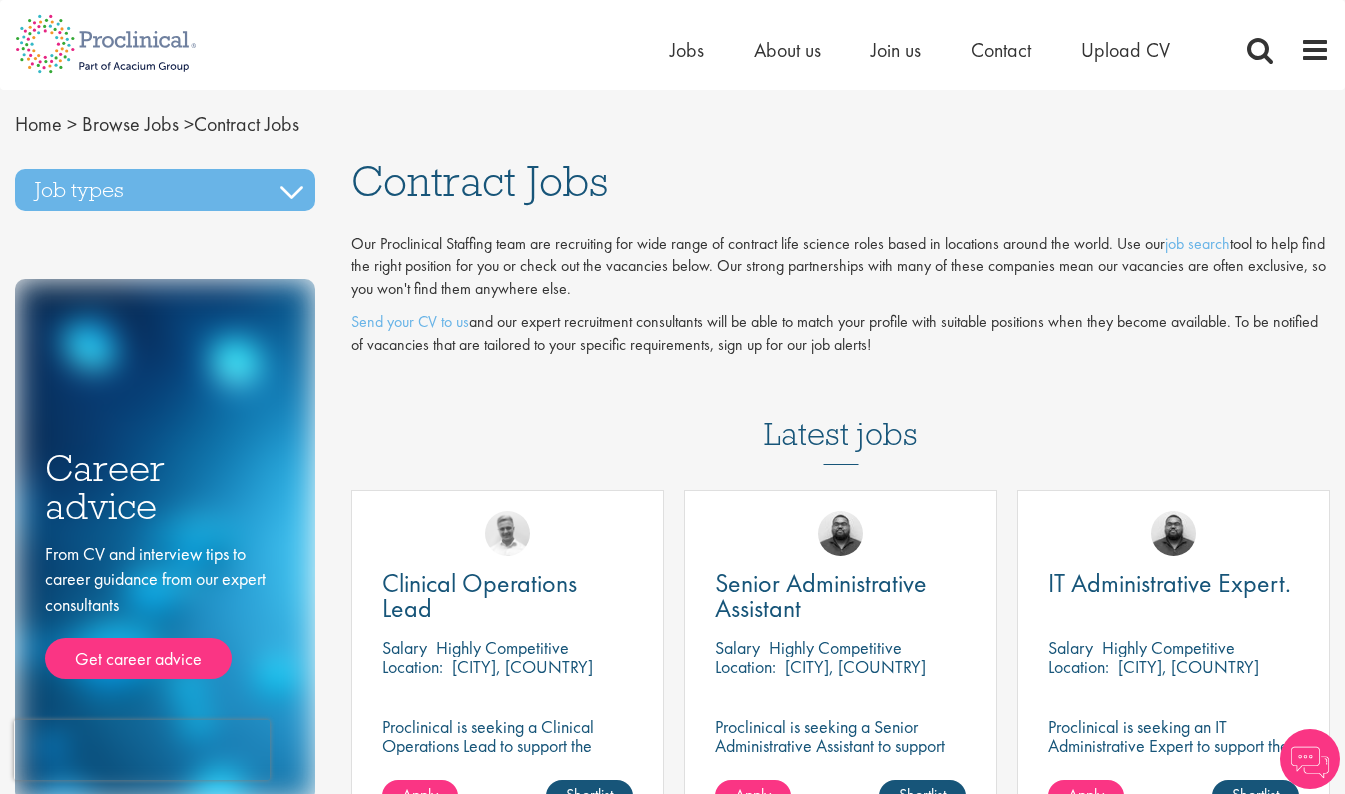 scroll, scrollTop: 0, scrollLeft: 0, axis: both 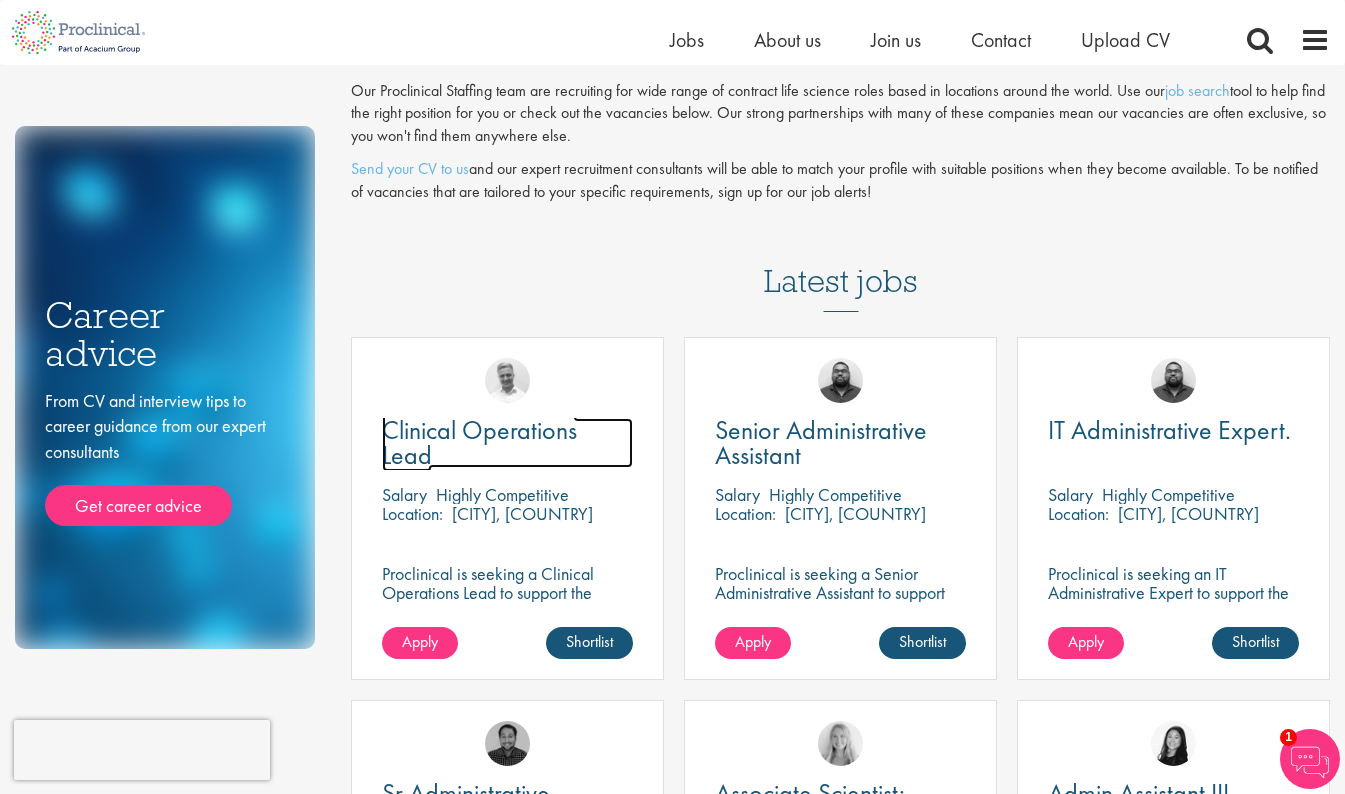 click on "Clinical Operations Lead" at bounding box center [479, 442] 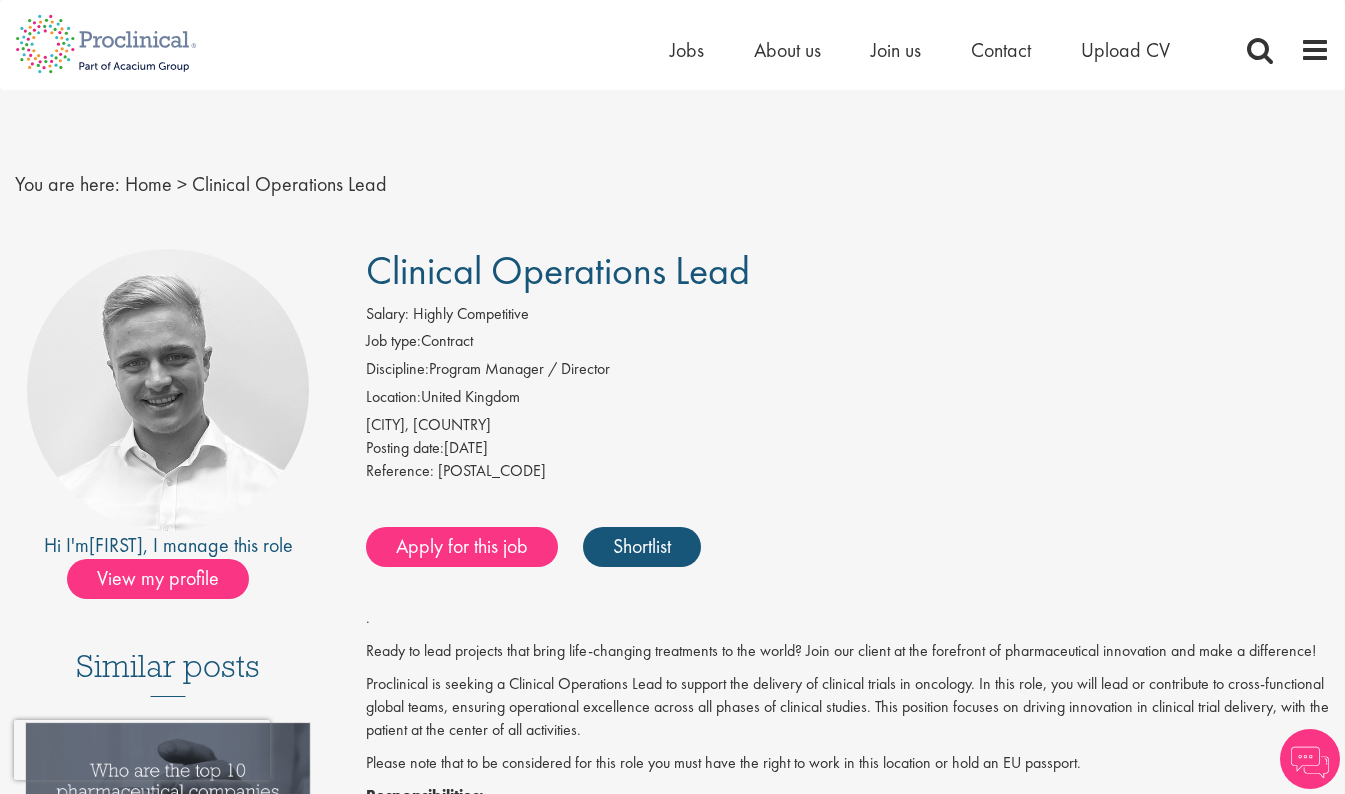scroll, scrollTop: 0, scrollLeft: 0, axis: both 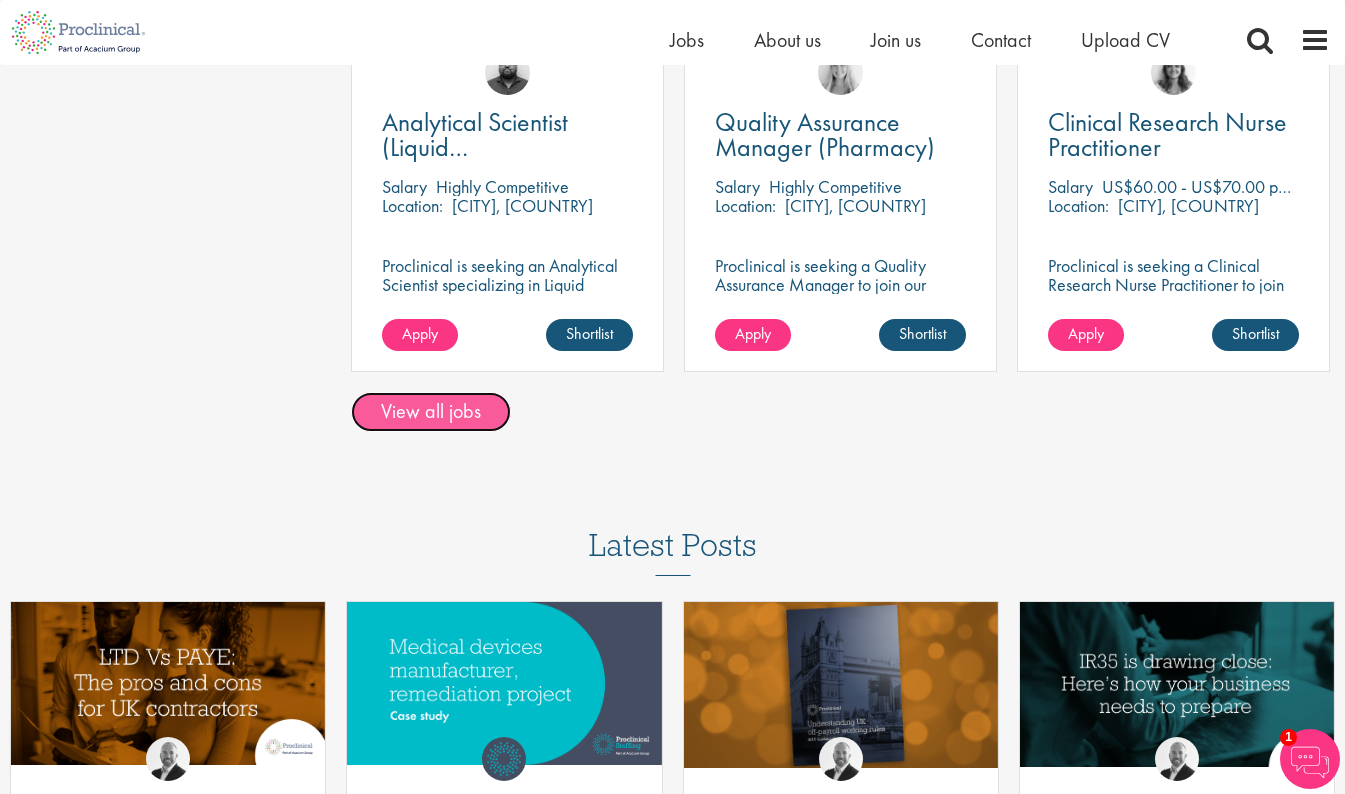 click on "View all jobs" at bounding box center [431, 412] 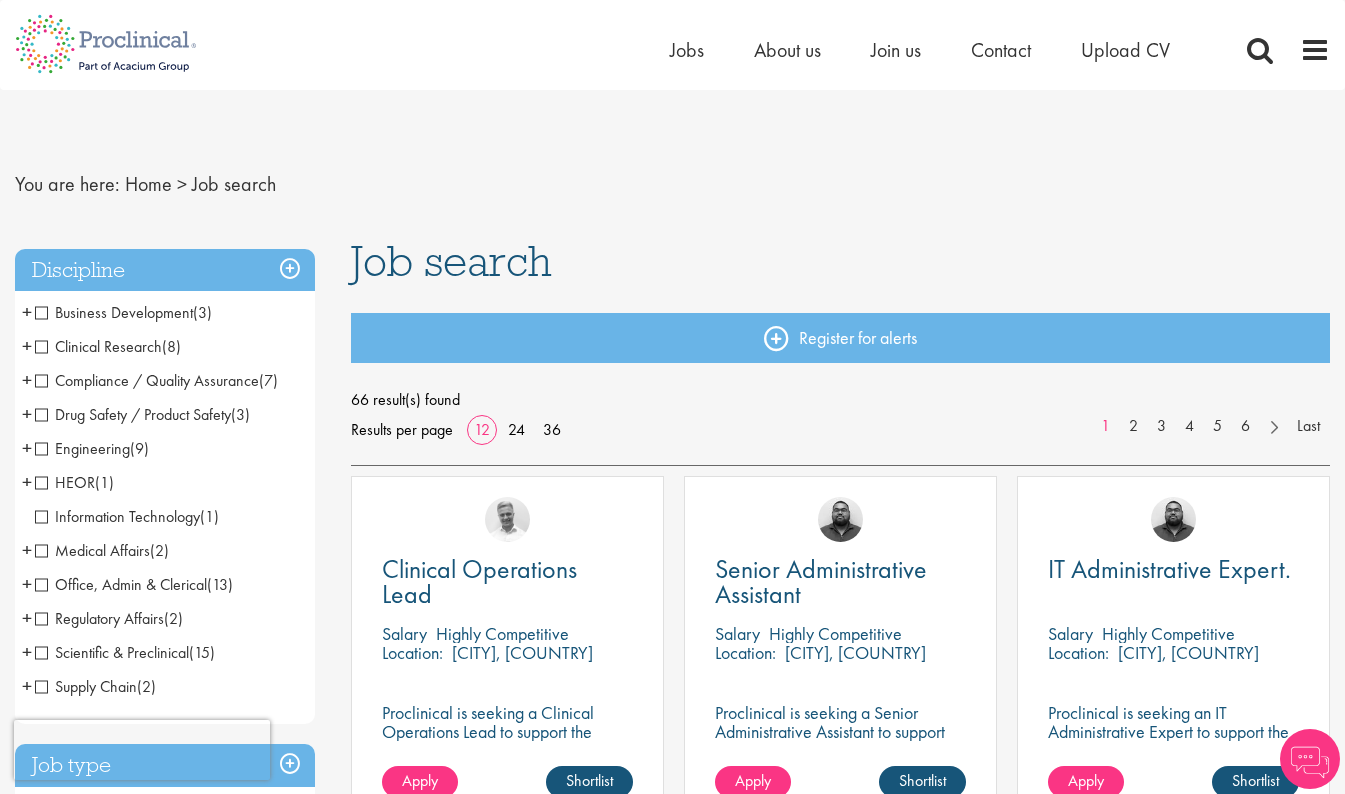 scroll, scrollTop: 0, scrollLeft: 0, axis: both 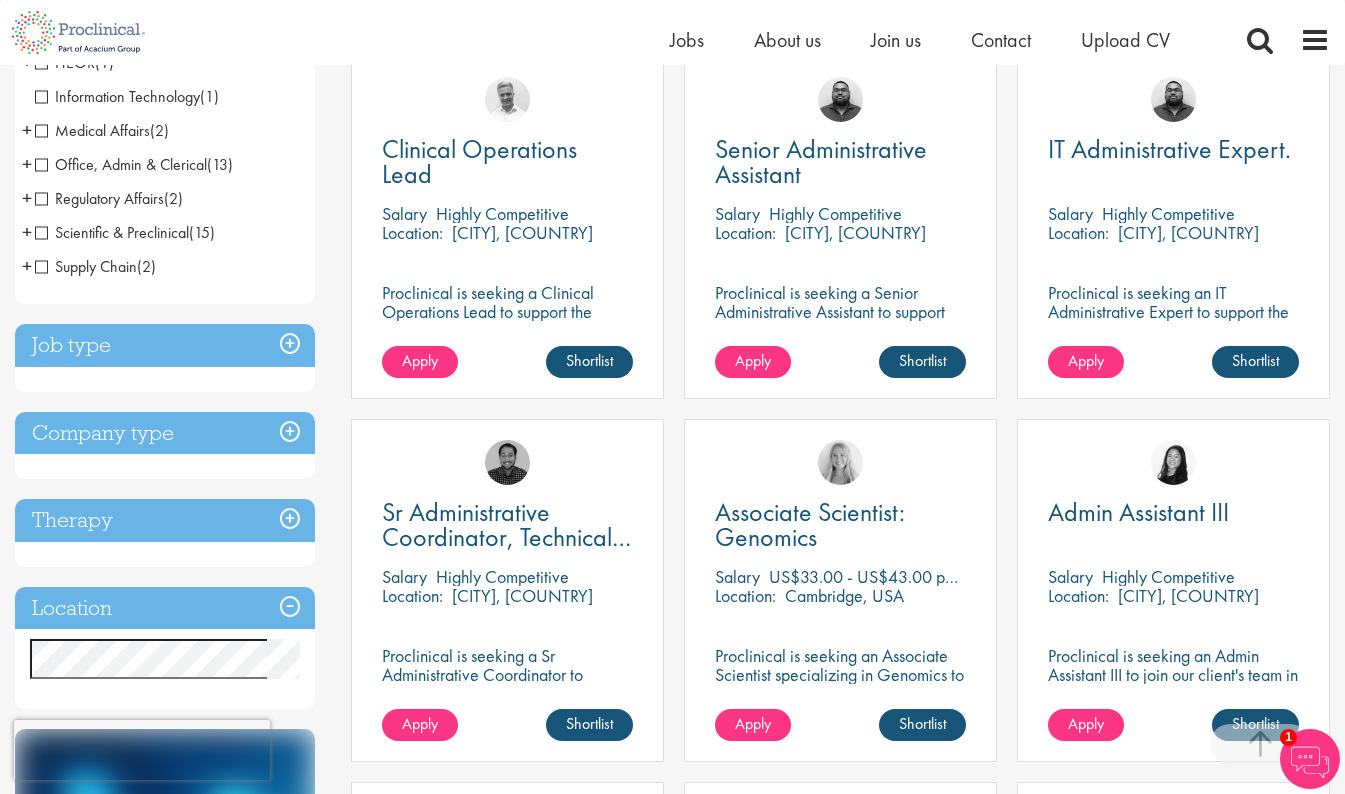 click on "Job type" at bounding box center (165, 345) 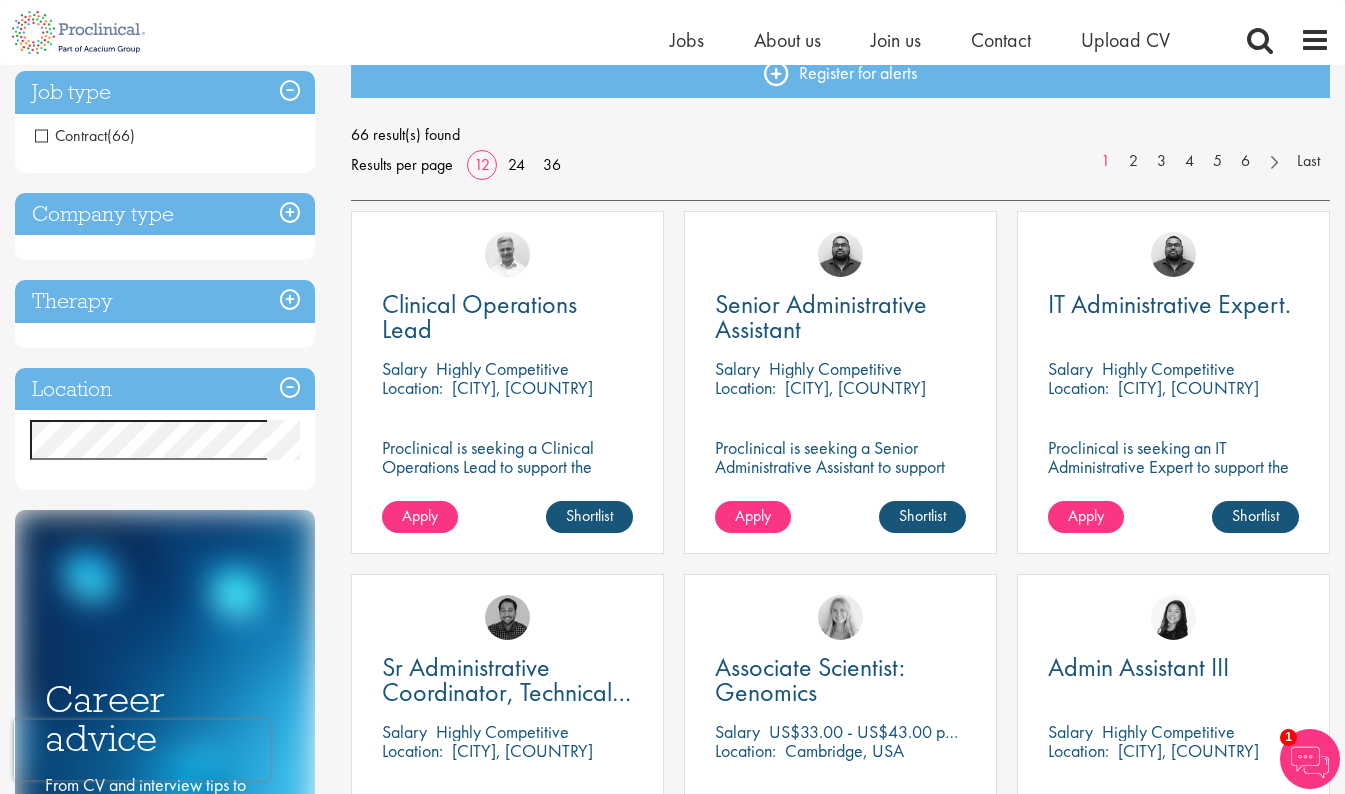 scroll, scrollTop: 252, scrollLeft: 0, axis: vertical 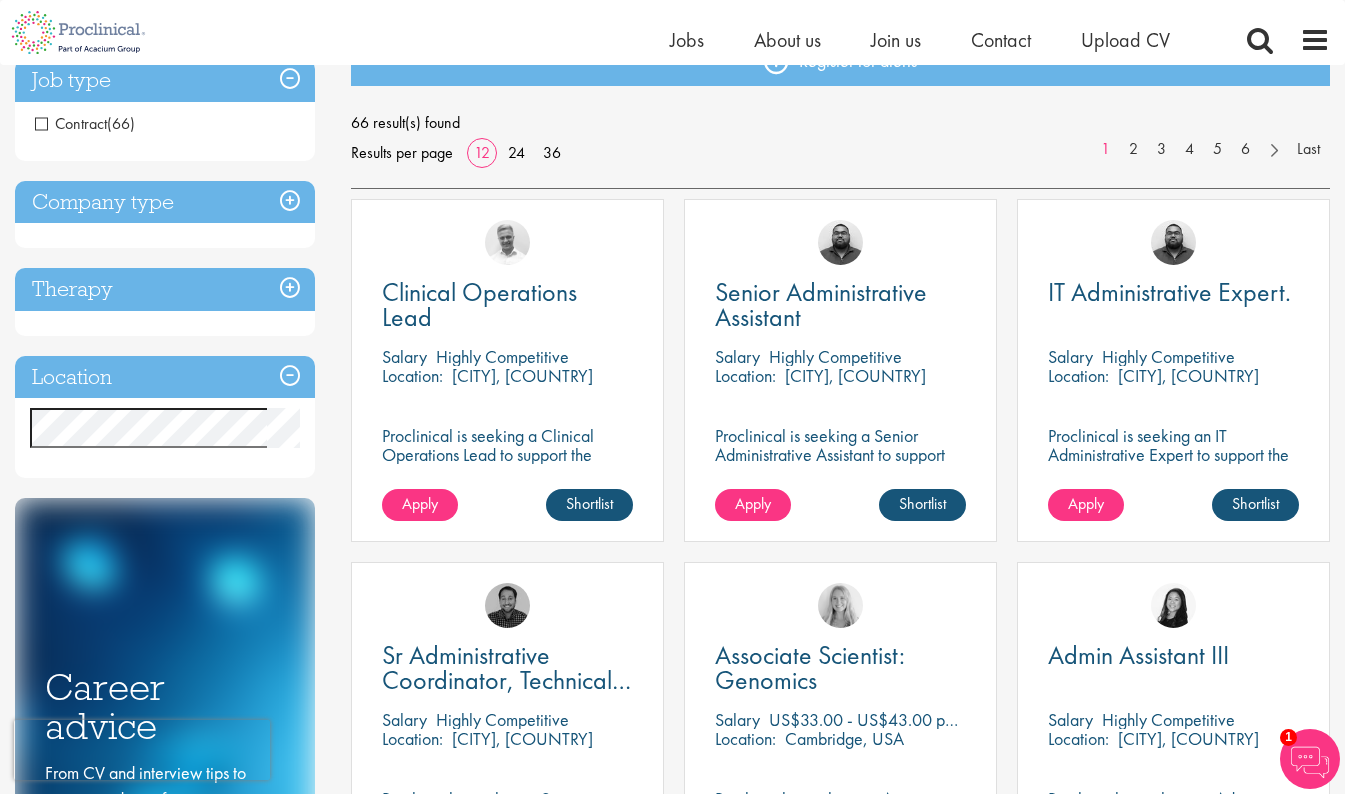 click on "Location" at bounding box center [165, 377] 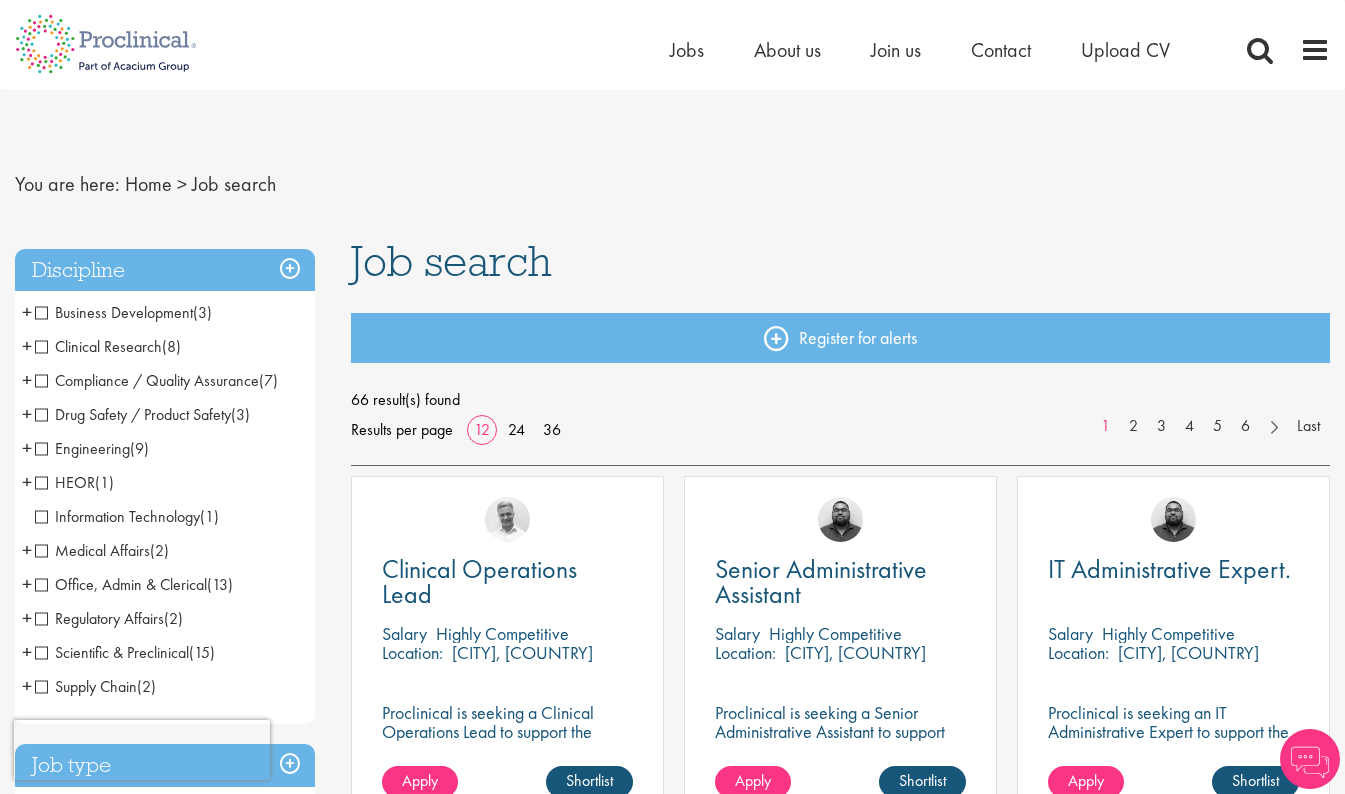 scroll, scrollTop: 0, scrollLeft: 0, axis: both 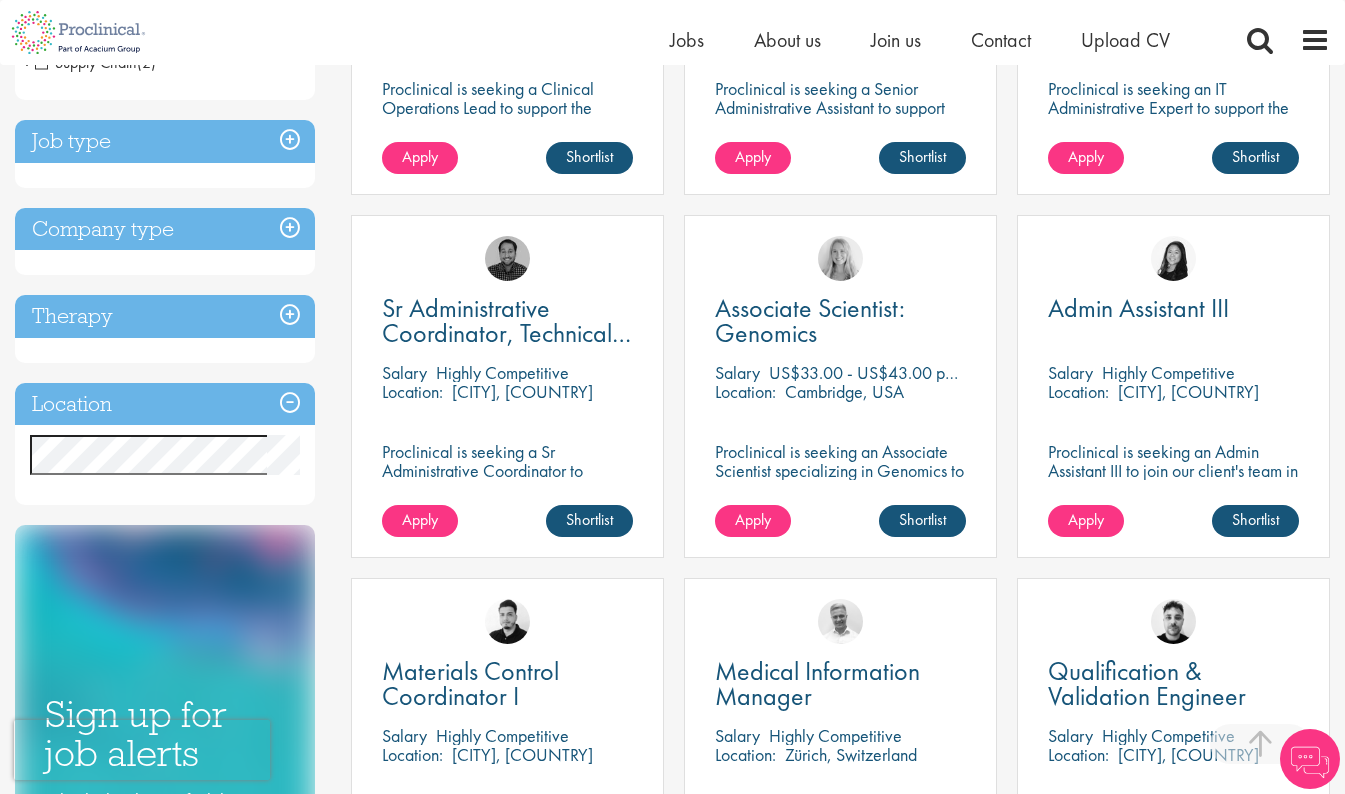 click on "Location" at bounding box center [165, 404] 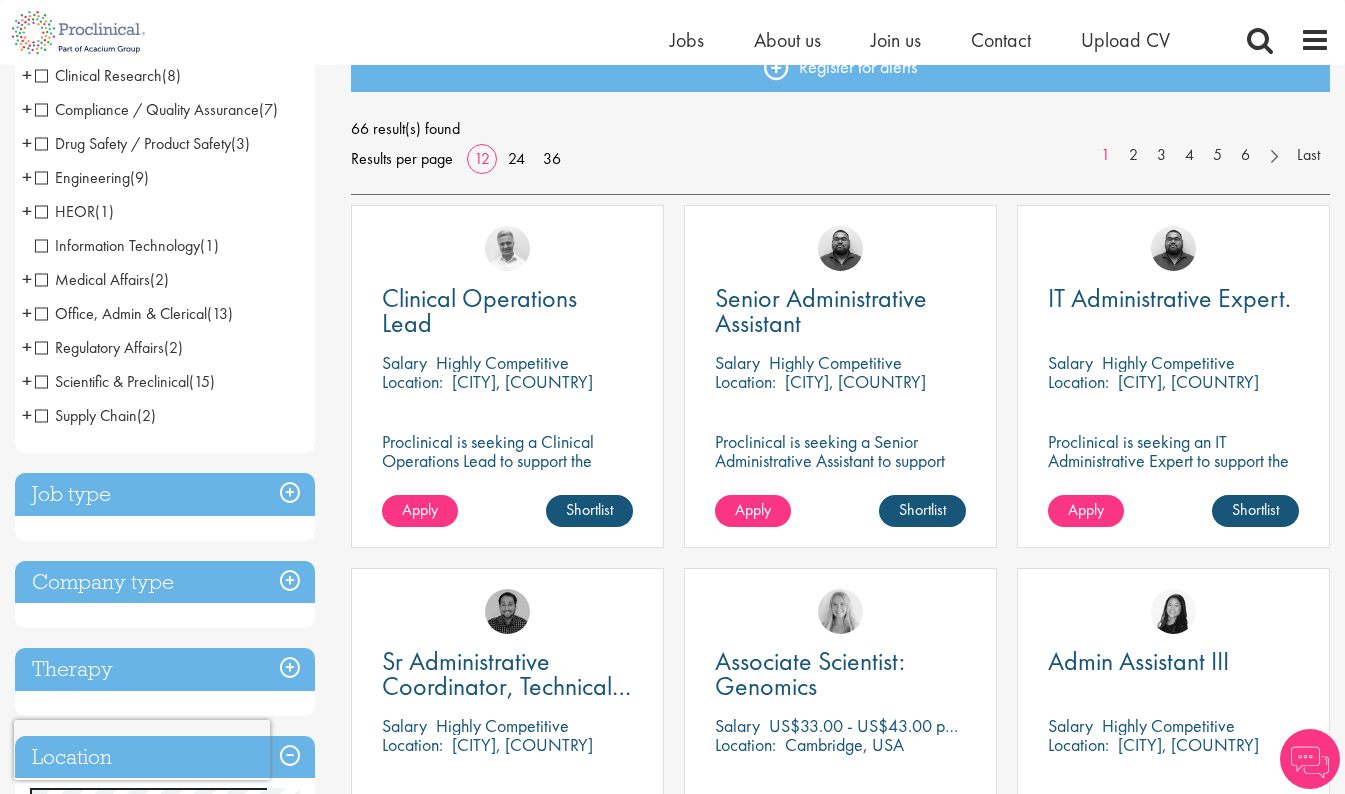 scroll, scrollTop: 277, scrollLeft: 0, axis: vertical 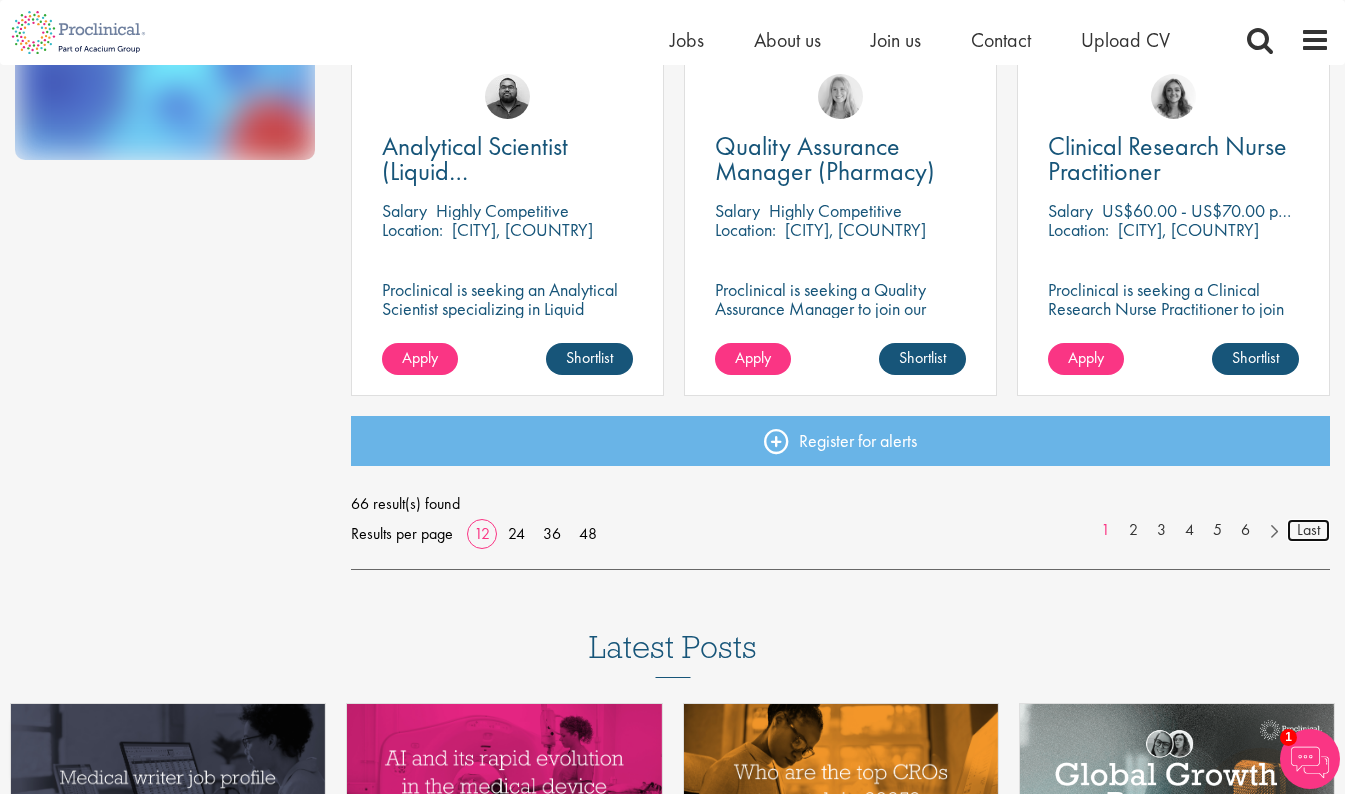 click on "Last" at bounding box center (1308, 530) 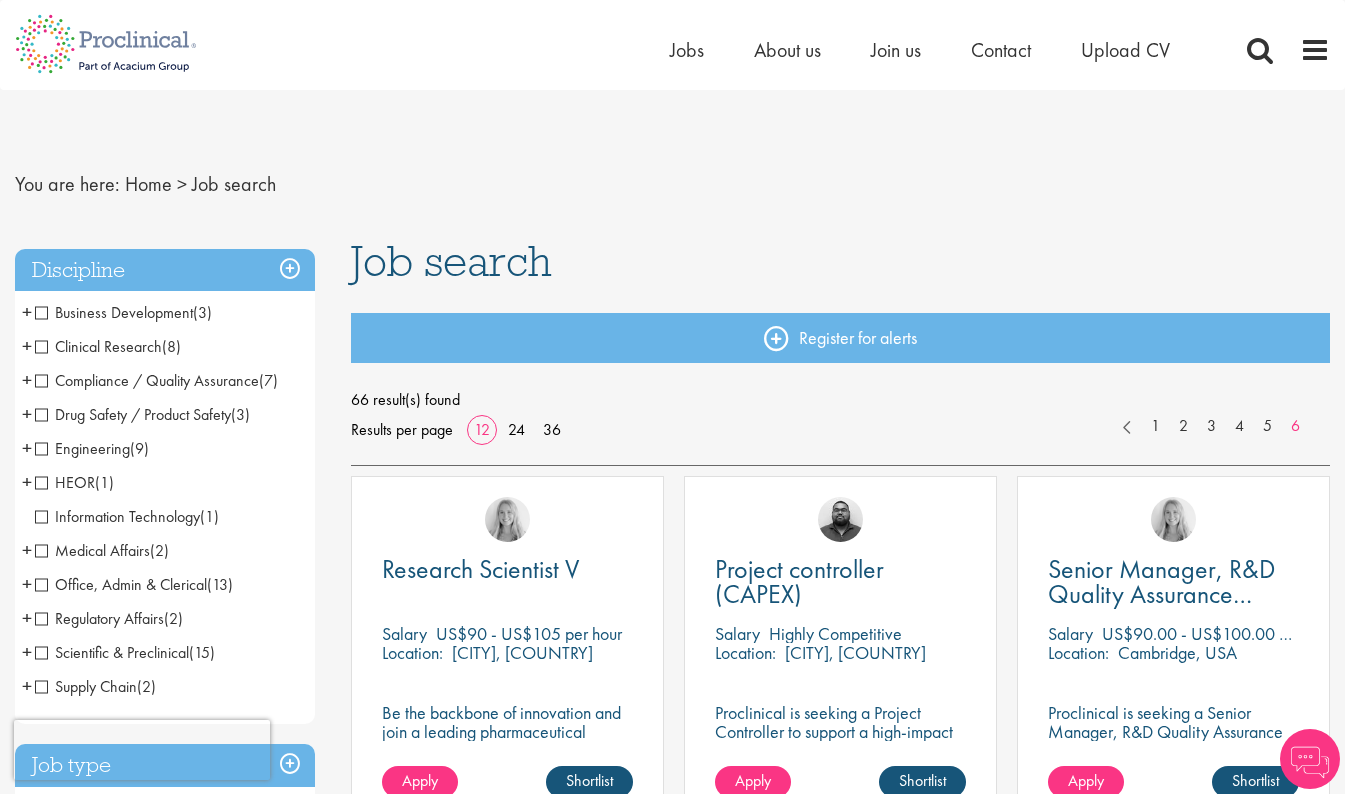 scroll, scrollTop: 0, scrollLeft: 0, axis: both 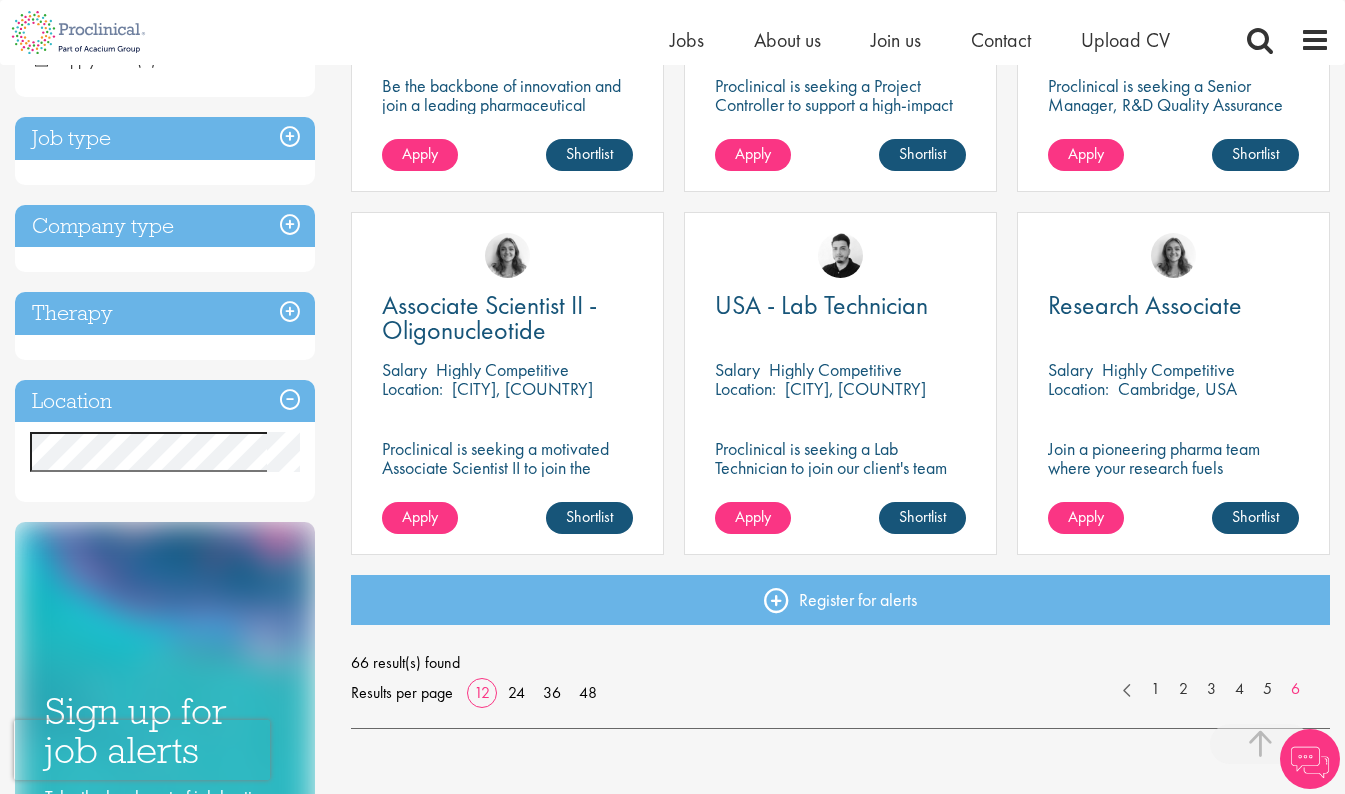 click on "Location" at bounding box center (165, 401) 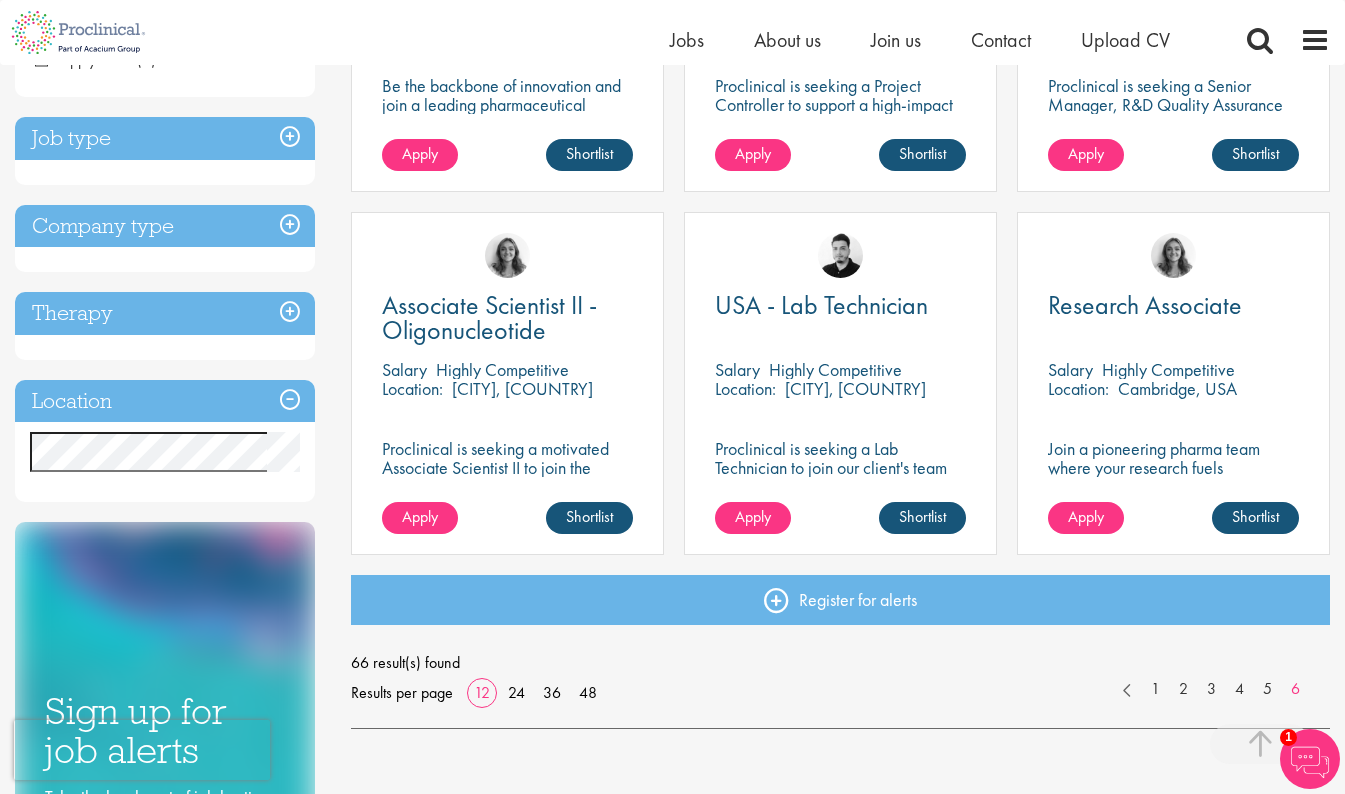 click on "Location" at bounding box center [165, 401] 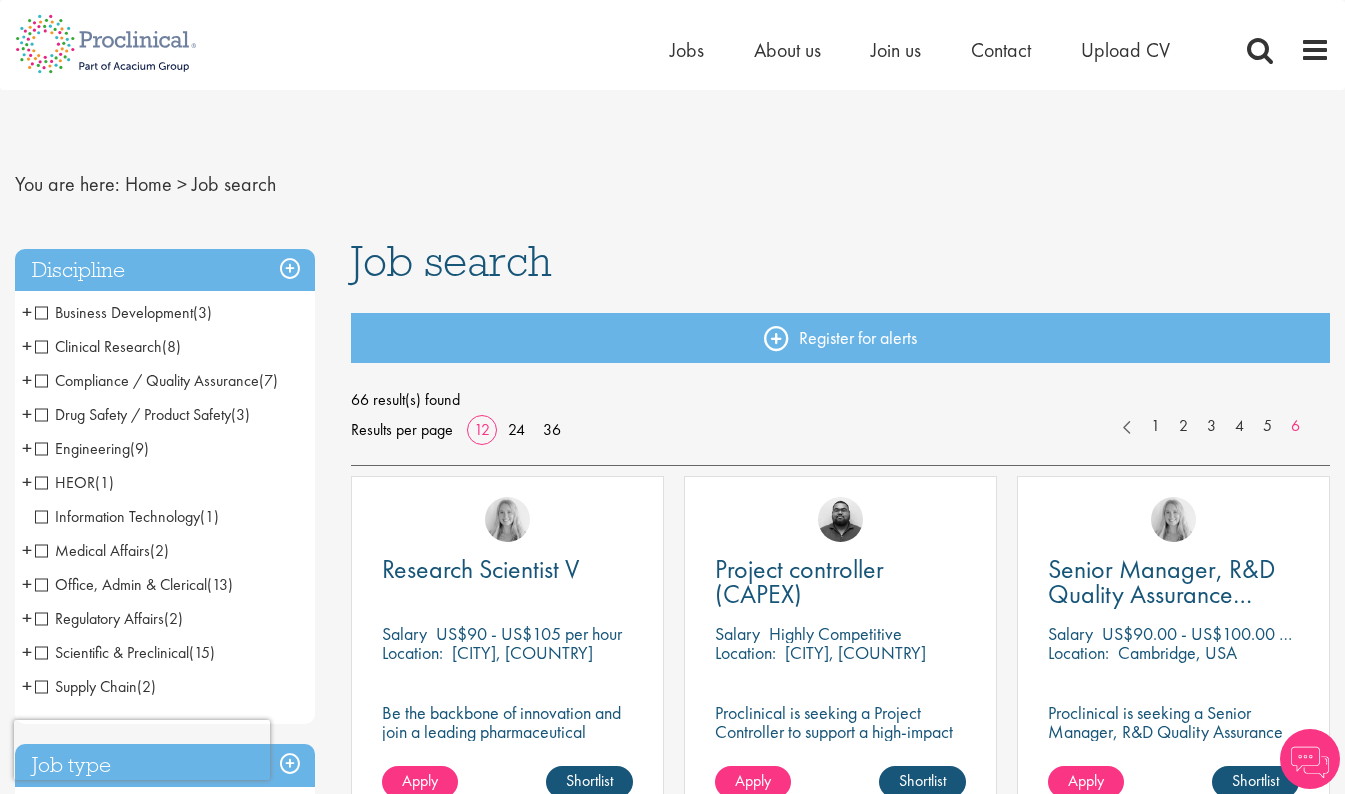 scroll, scrollTop: 0, scrollLeft: 0, axis: both 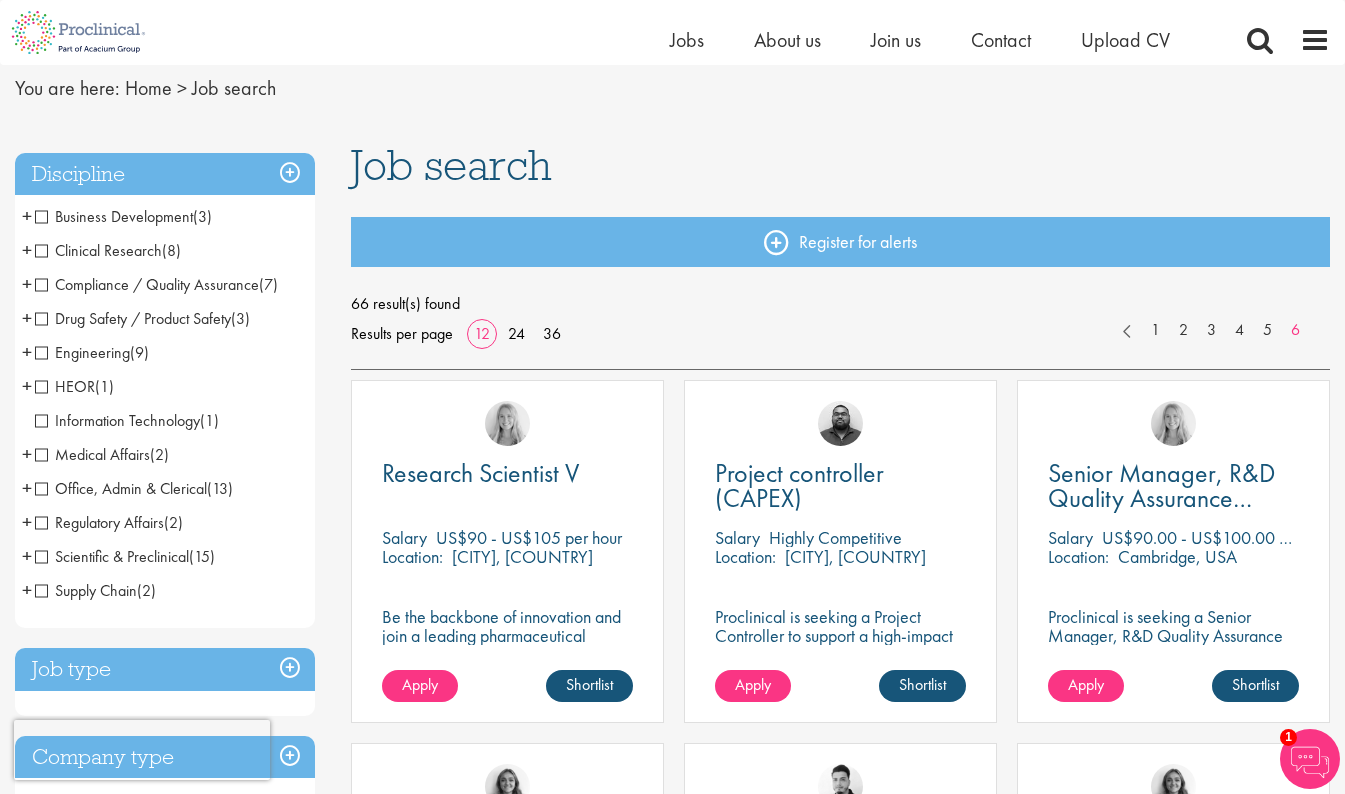 click on "Clinical Research" at bounding box center (98, 250) 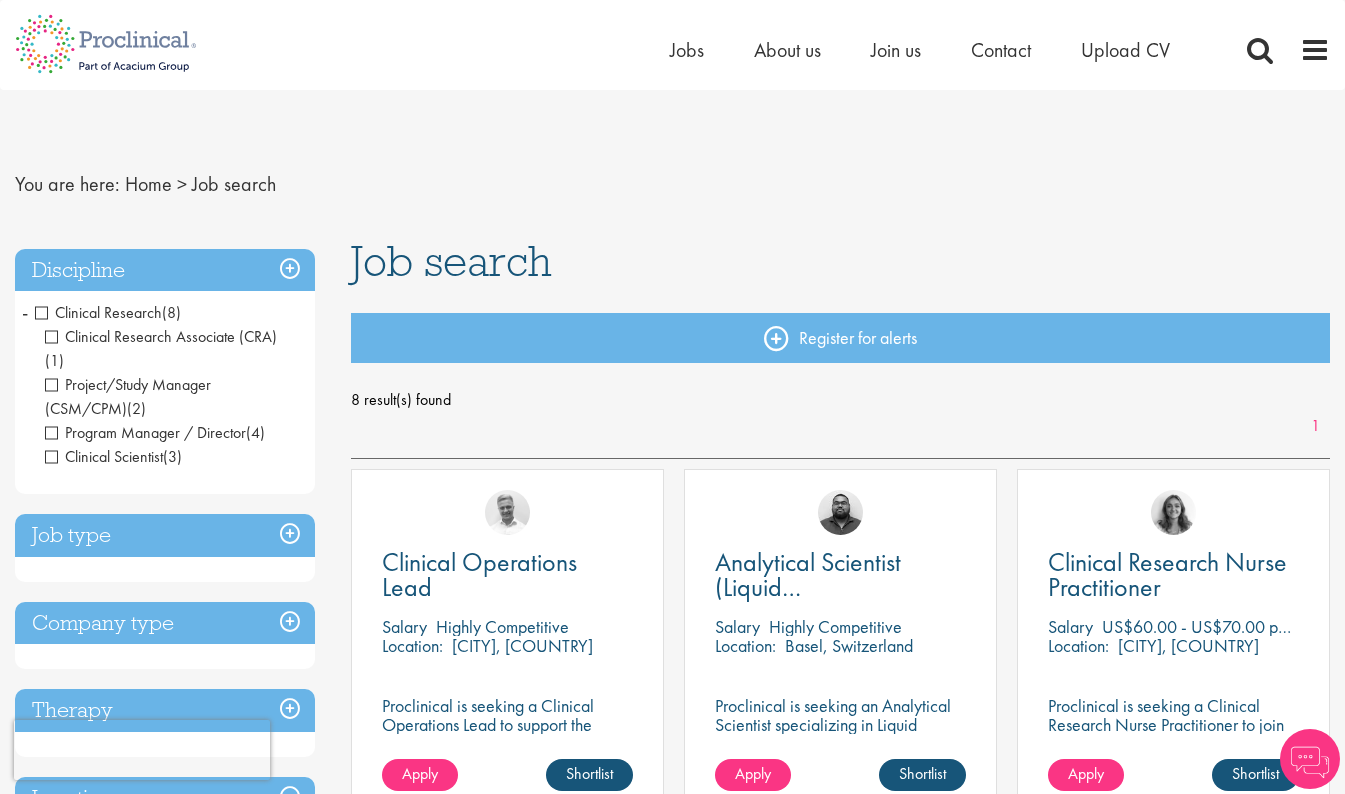 scroll, scrollTop: 0, scrollLeft: 0, axis: both 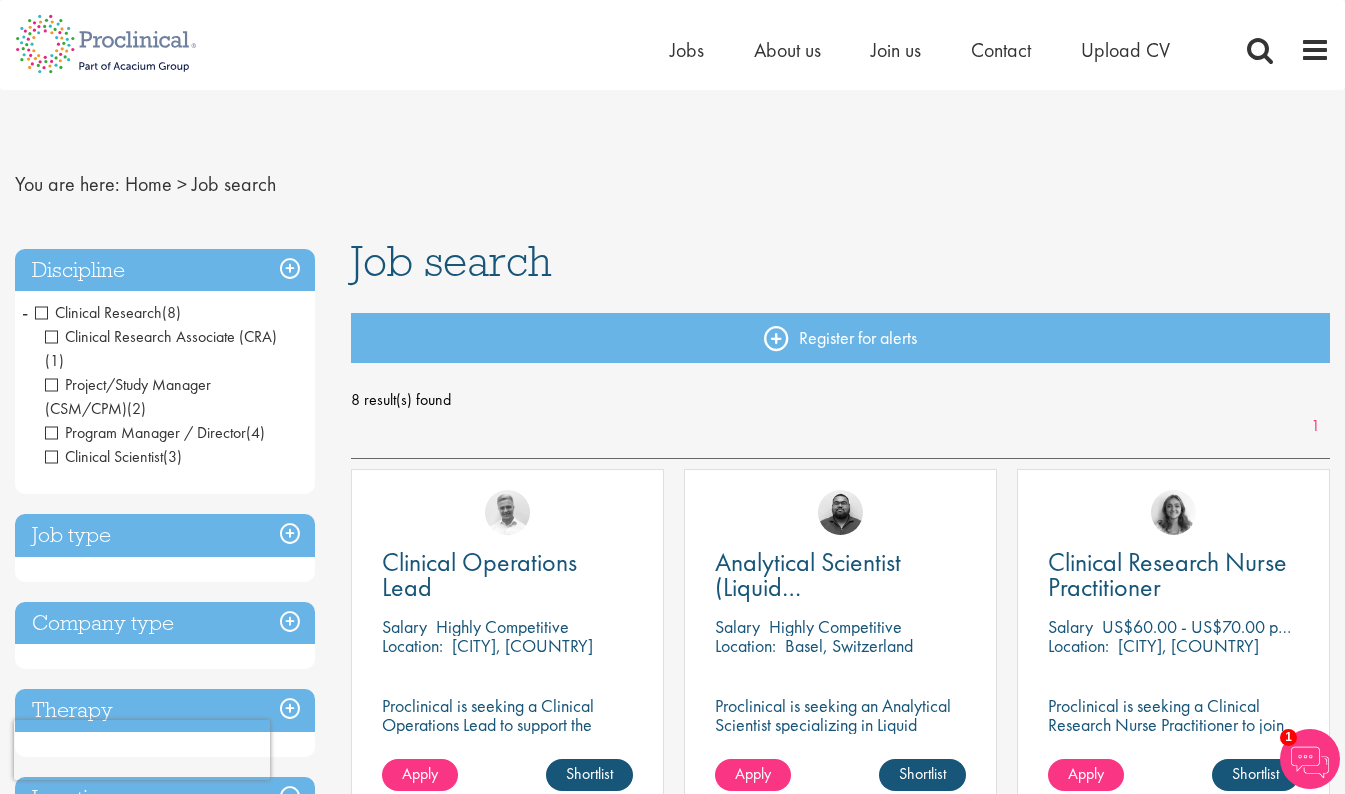 click on "Discipline" at bounding box center (165, 270) 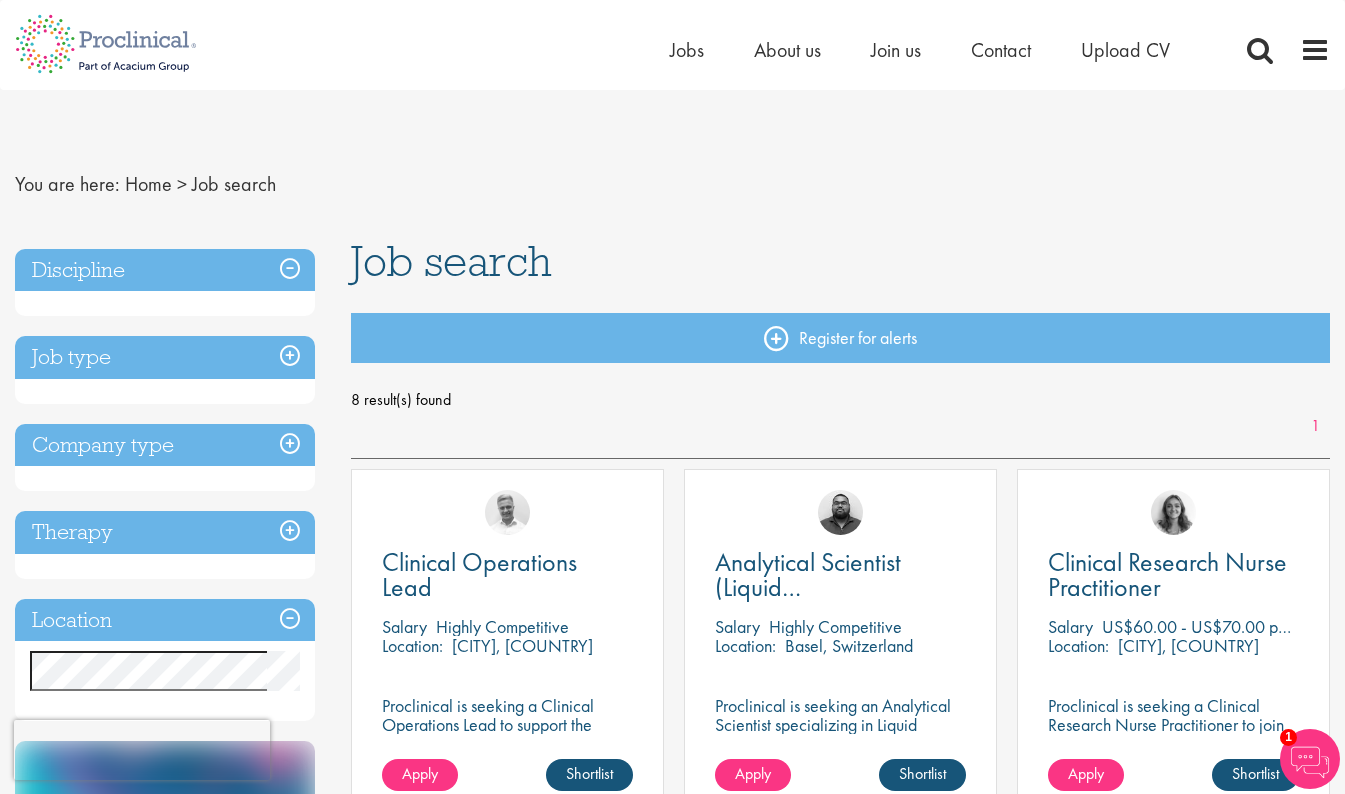 click on "Discipline" at bounding box center [165, 270] 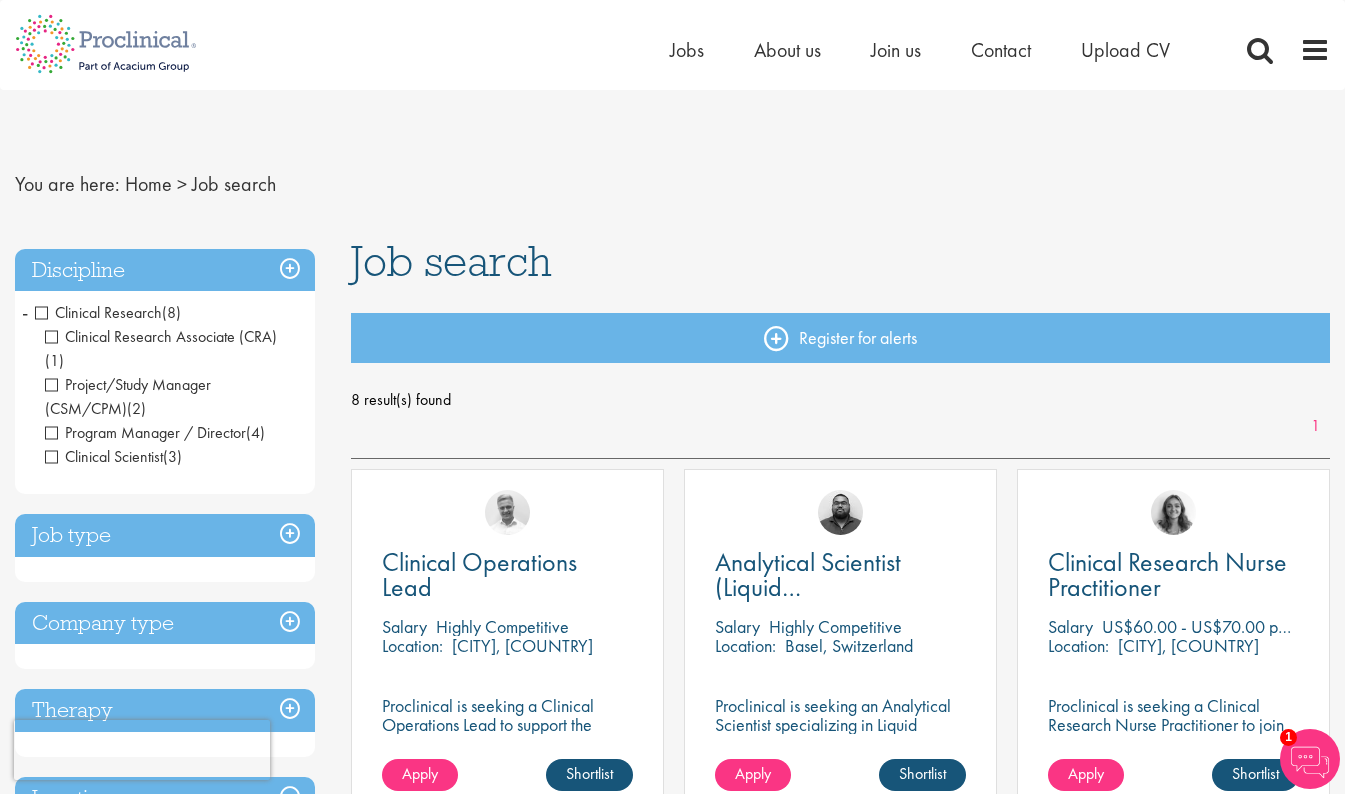 click on "Clinical Research" at bounding box center (98, 312) 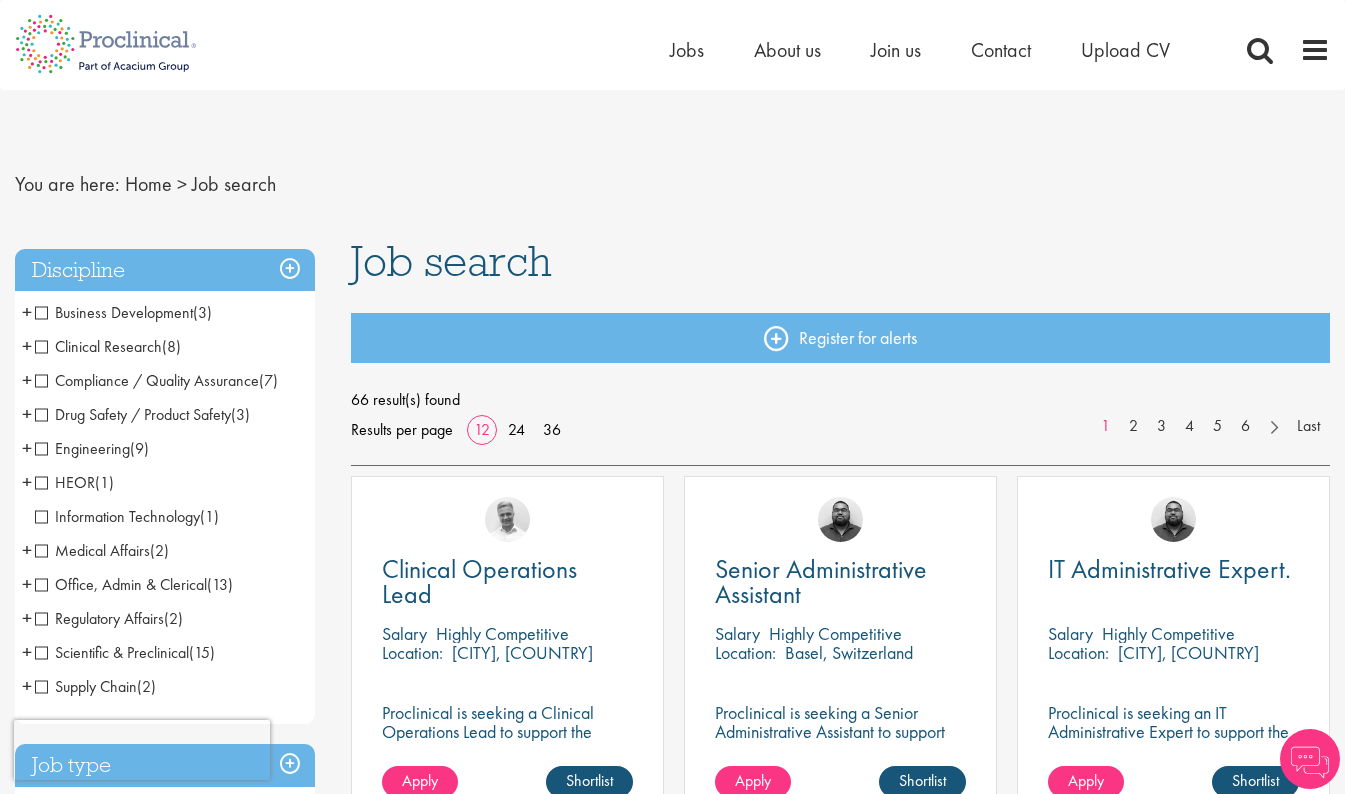 scroll, scrollTop: 0, scrollLeft: 0, axis: both 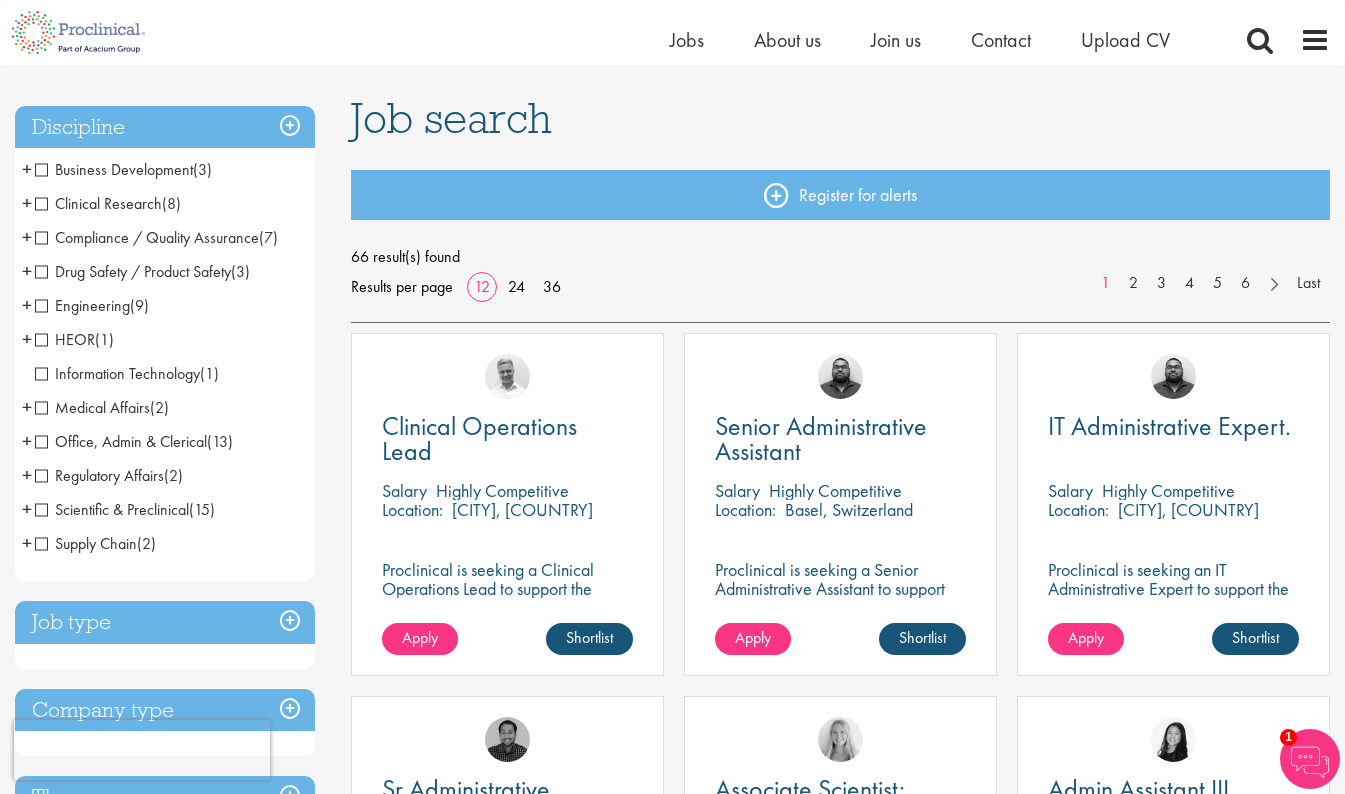 click on "Medical Affairs" at bounding box center (92, 407) 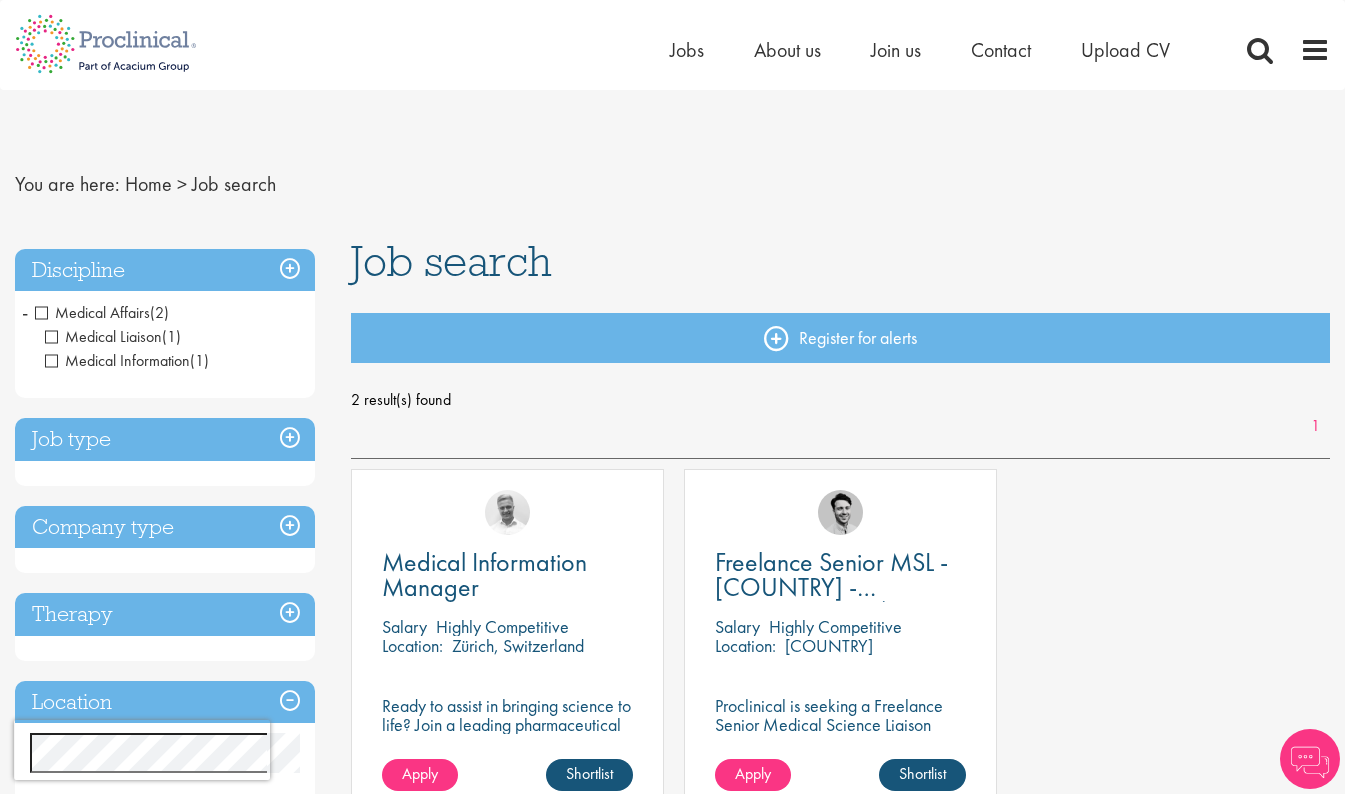 scroll, scrollTop: 0, scrollLeft: 0, axis: both 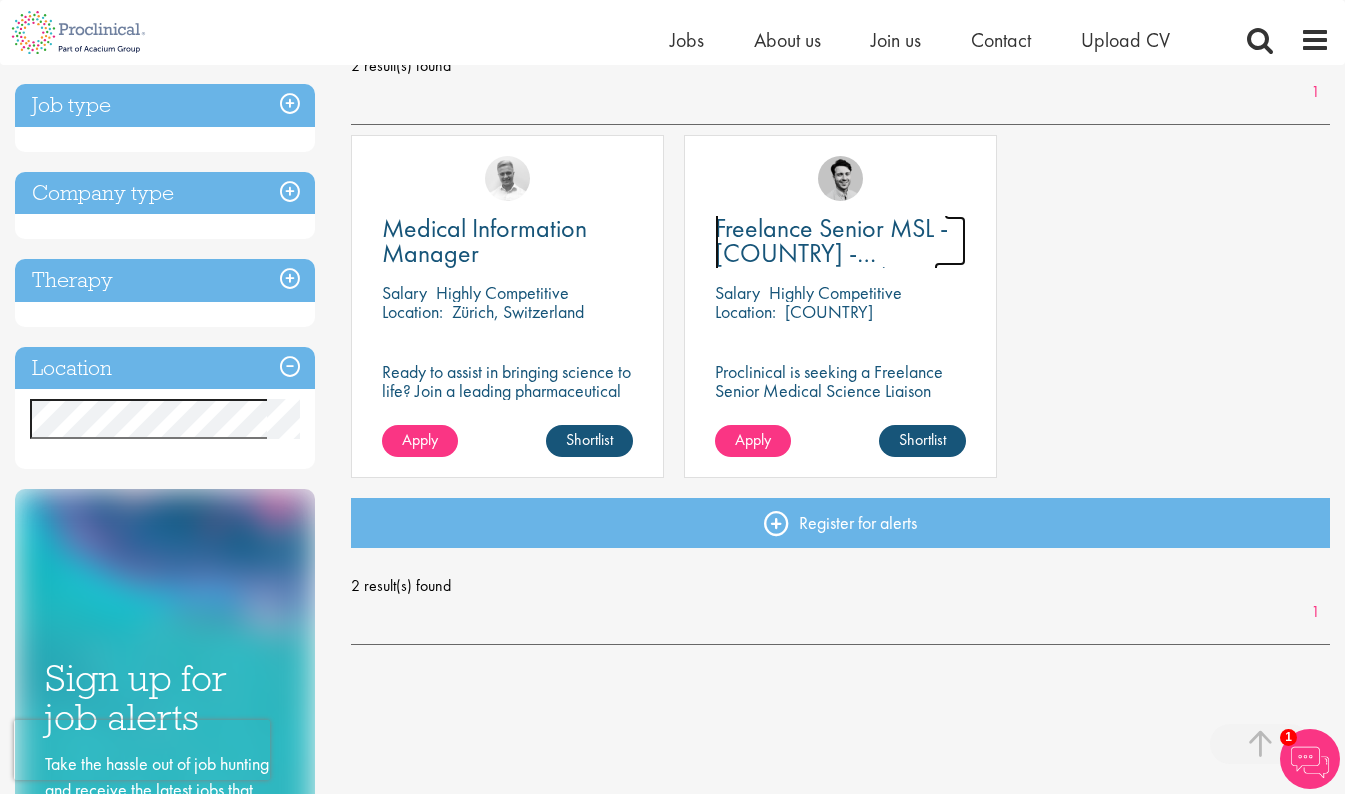 click on "Freelance Senior MSL - [COUNTRY] - Cardiovascular/ Rare Disease" at bounding box center [831, 265] 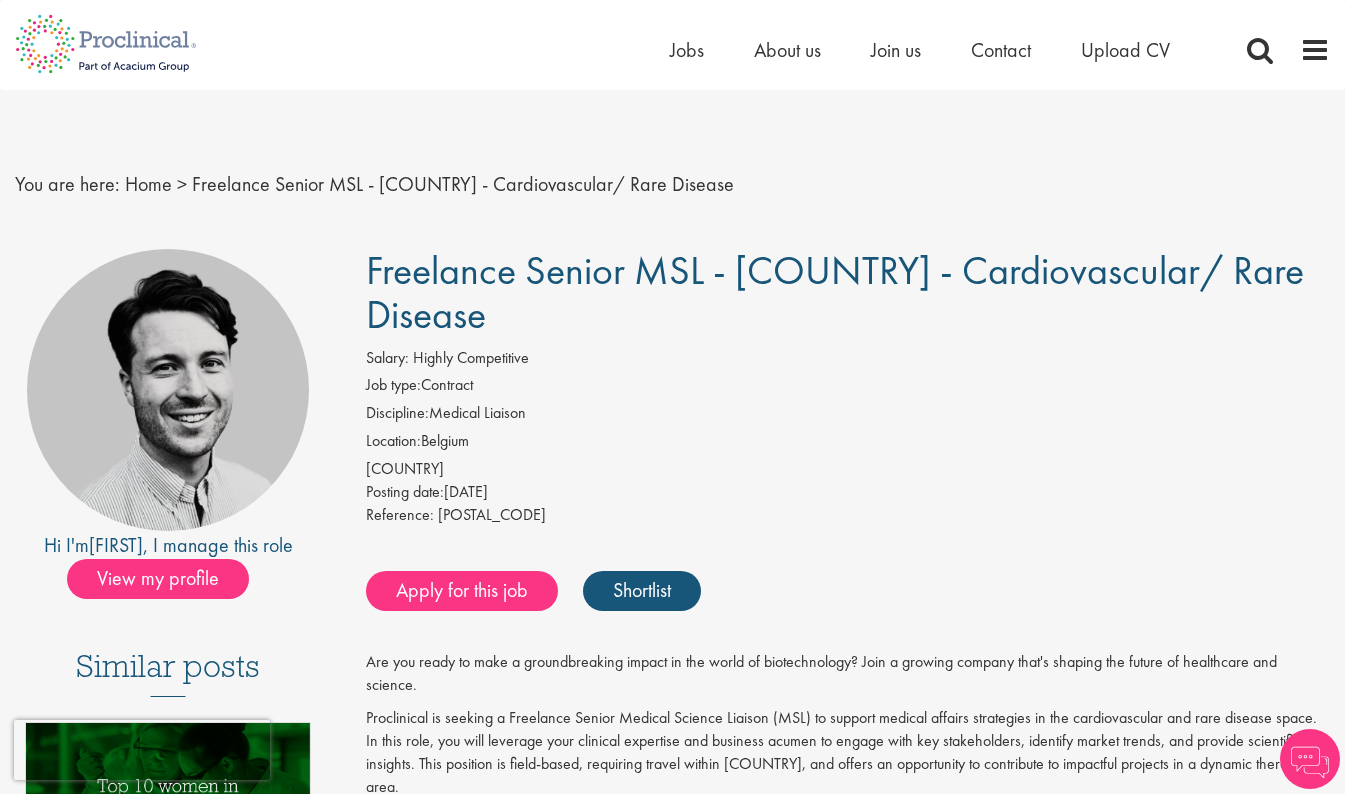 scroll, scrollTop: 0, scrollLeft: 0, axis: both 